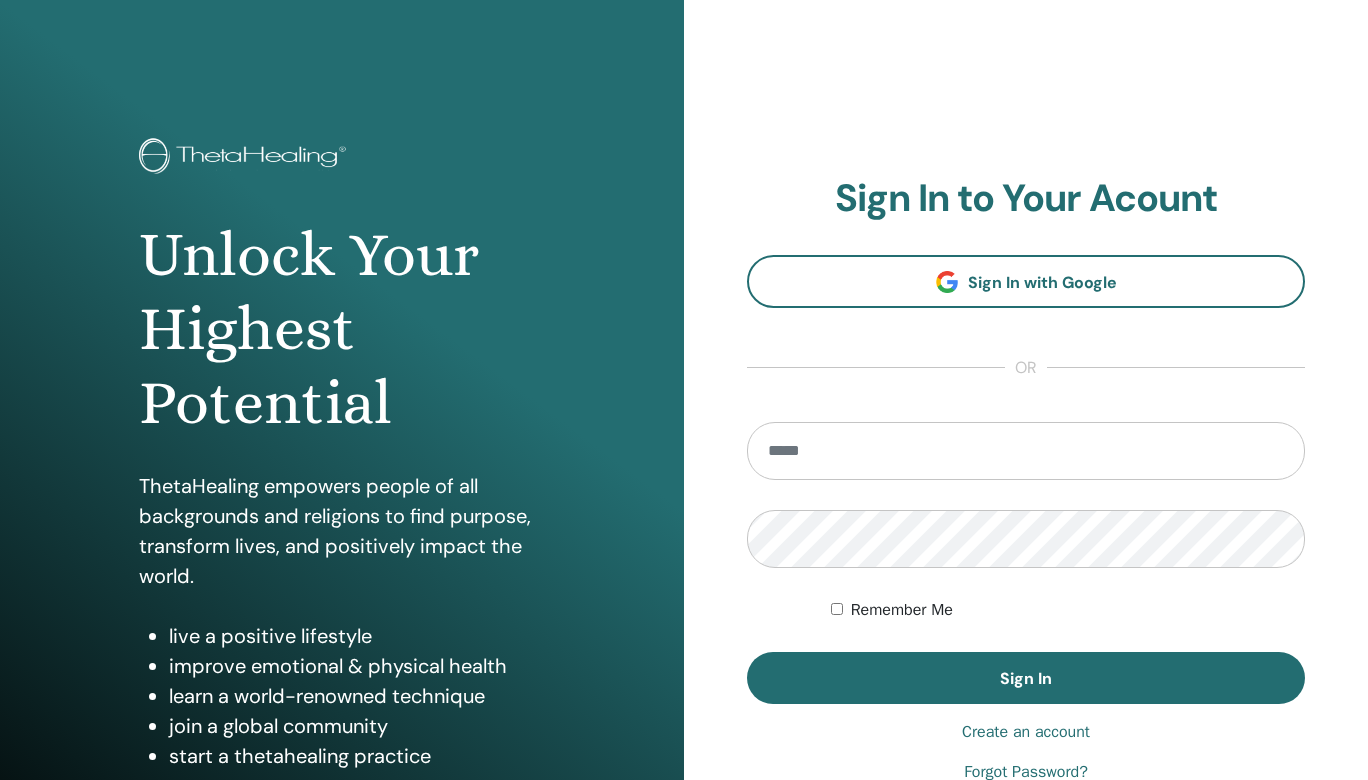 scroll, scrollTop: 0, scrollLeft: 0, axis: both 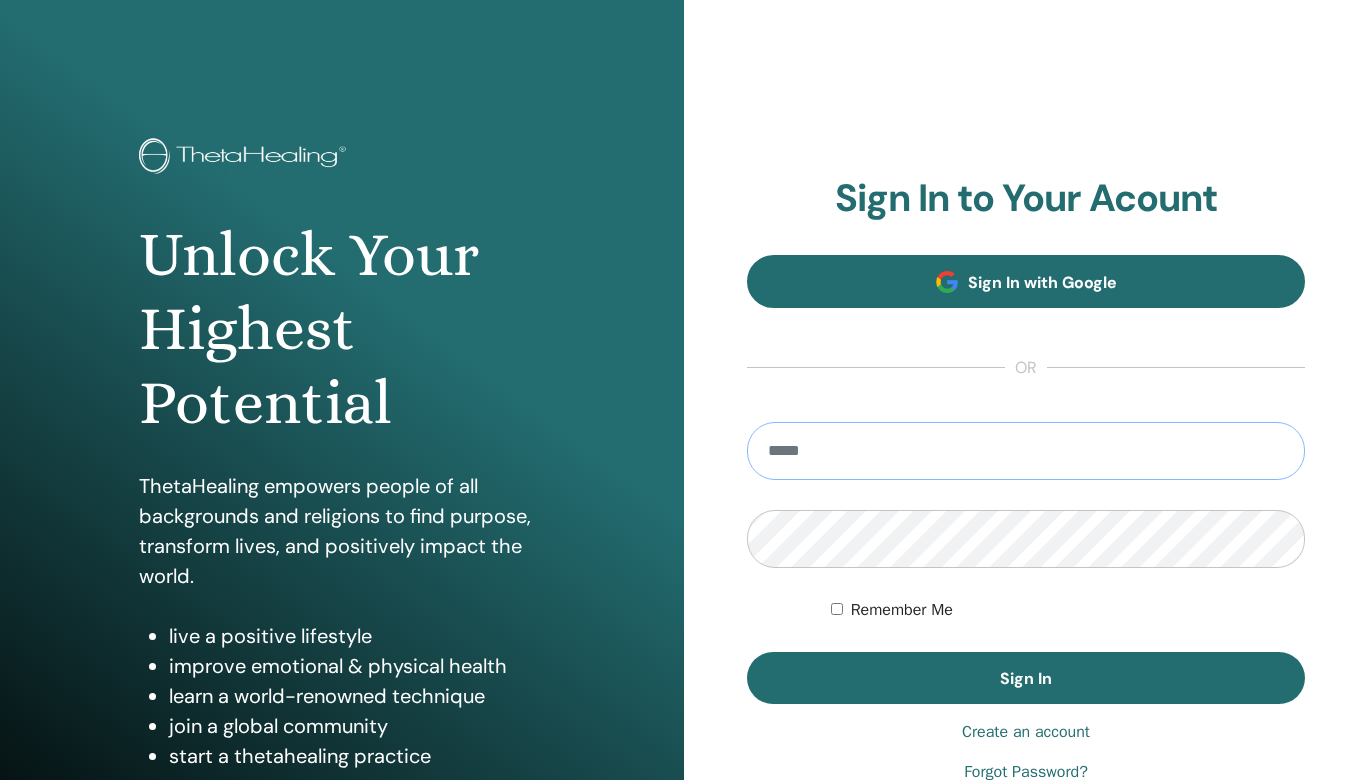 type on "**********" 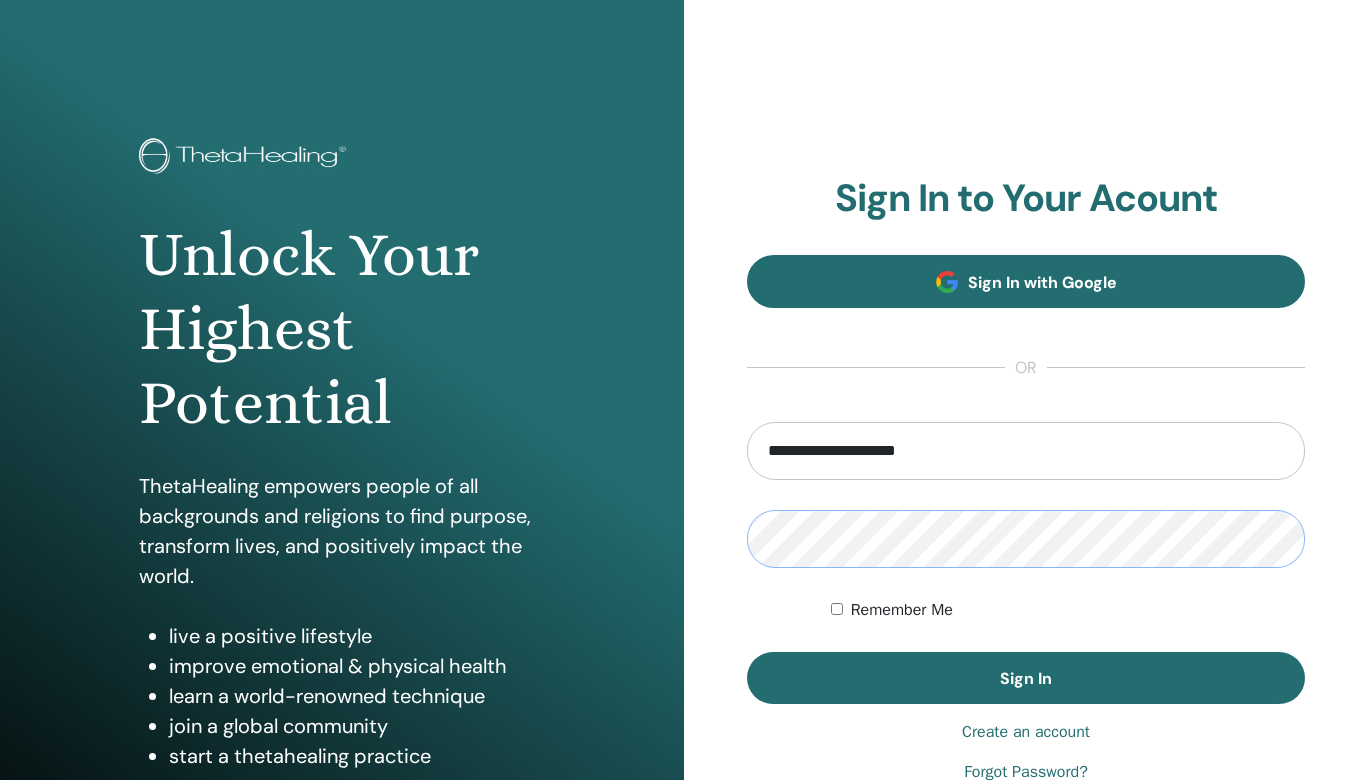 click on "Sign In" at bounding box center [1026, 678] 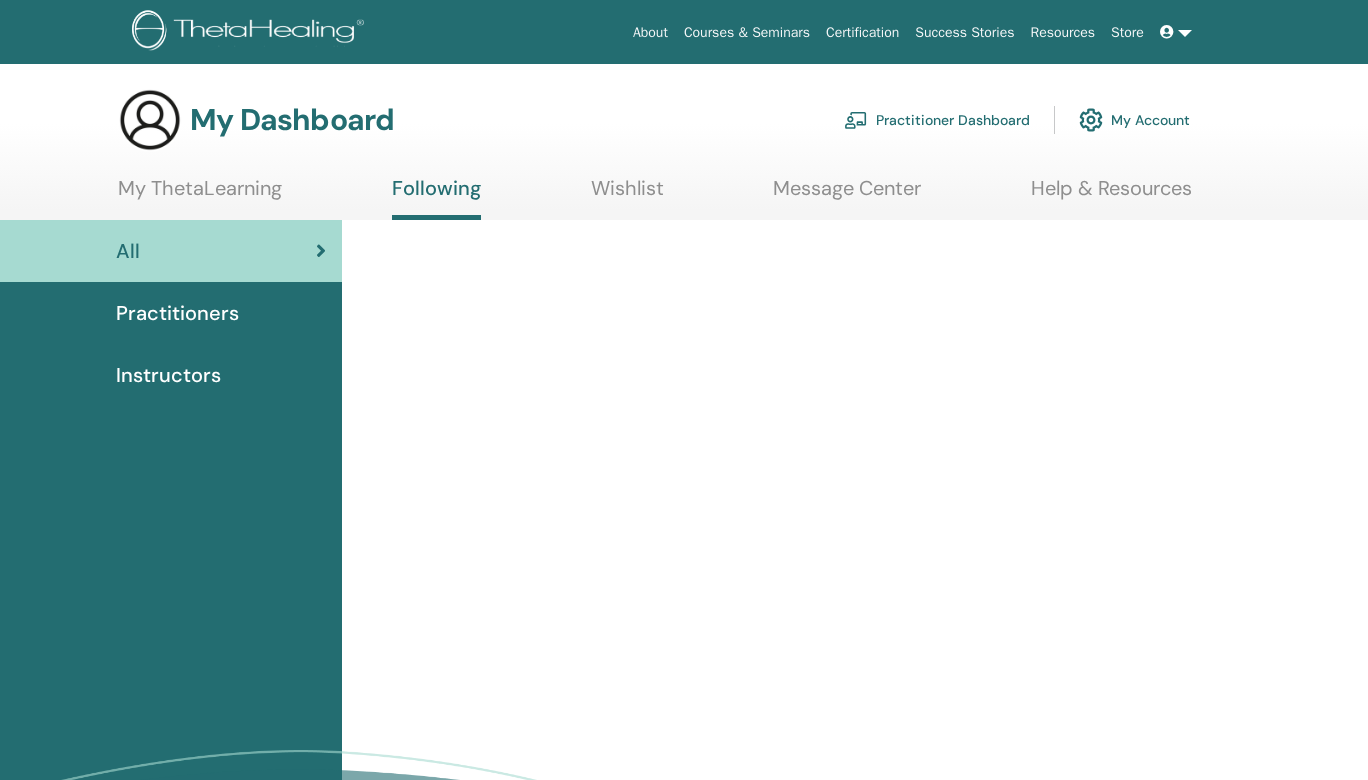 scroll, scrollTop: 0, scrollLeft: 0, axis: both 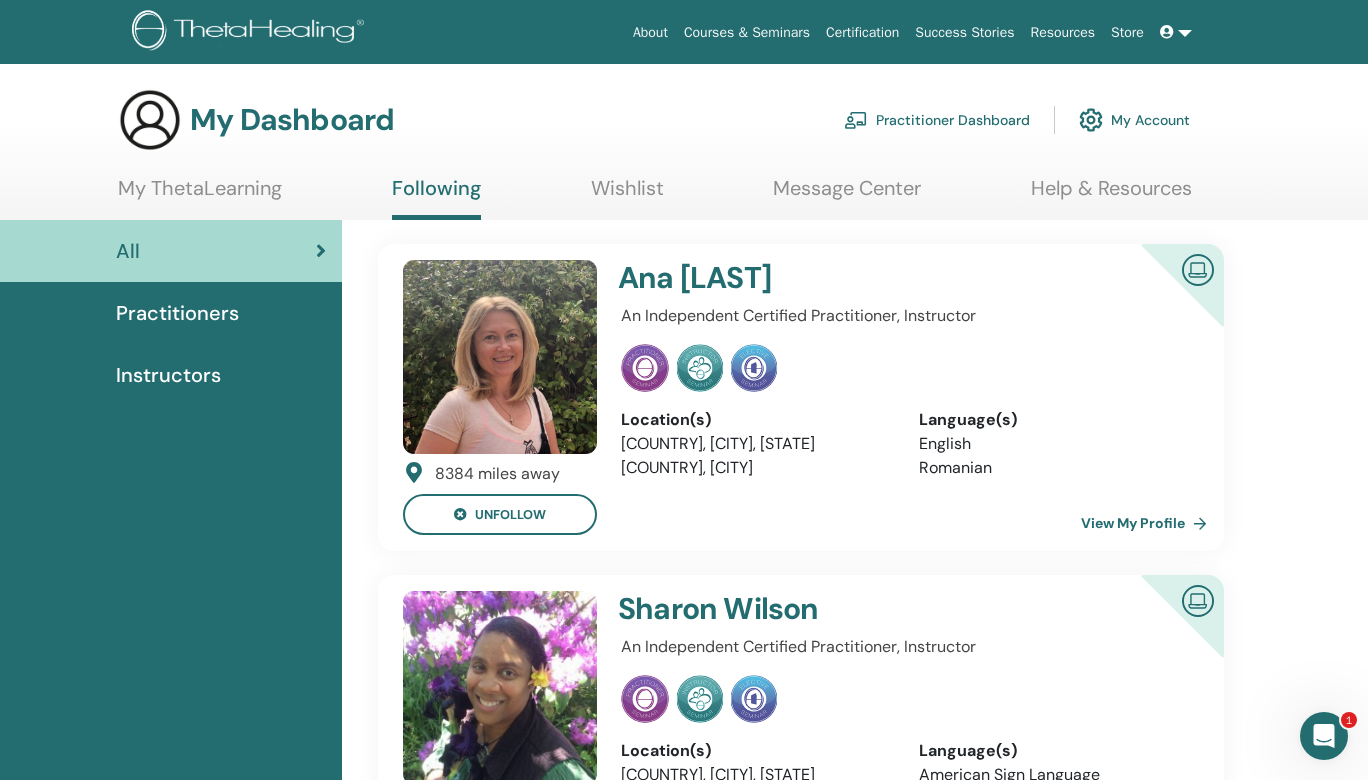 click on "Practitioners" at bounding box center [171, 313] 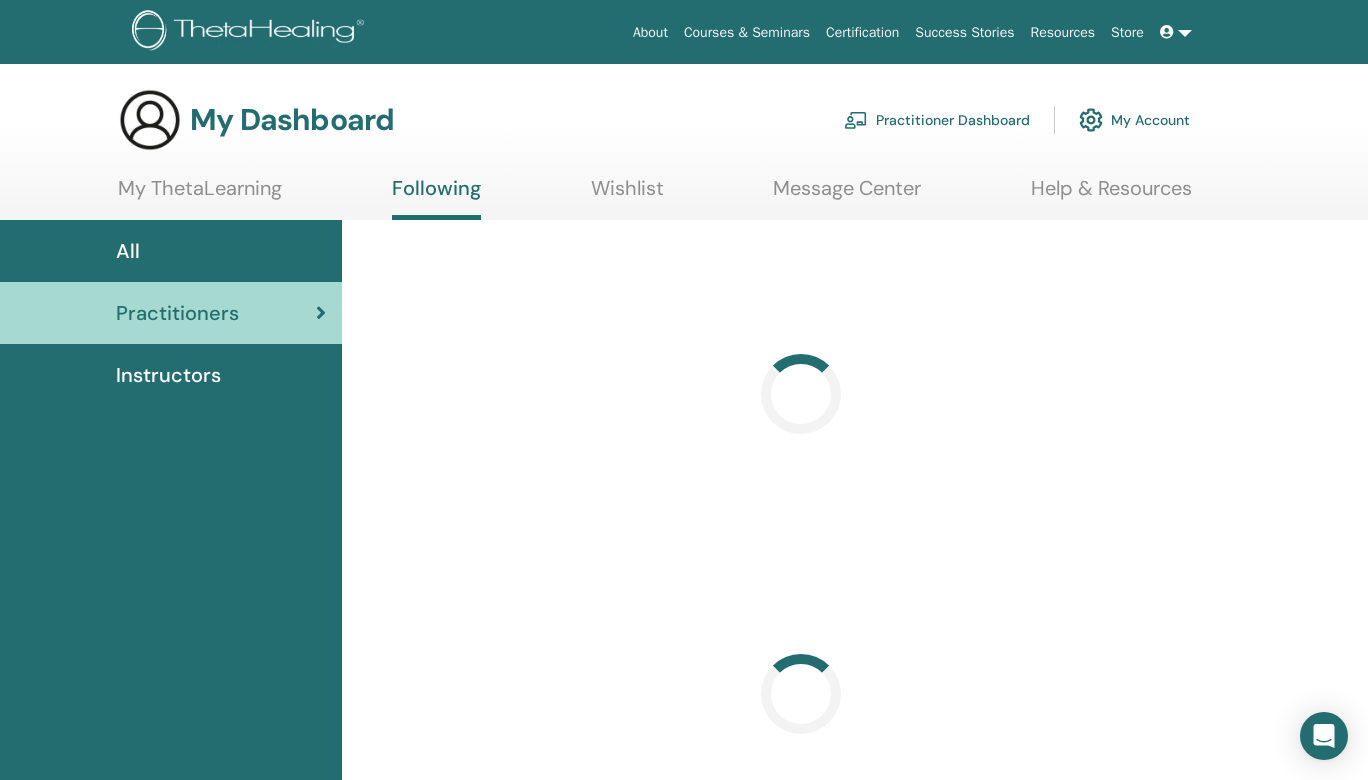 scroll, scrollTop: 0, scrollLeft: 0, axis: both 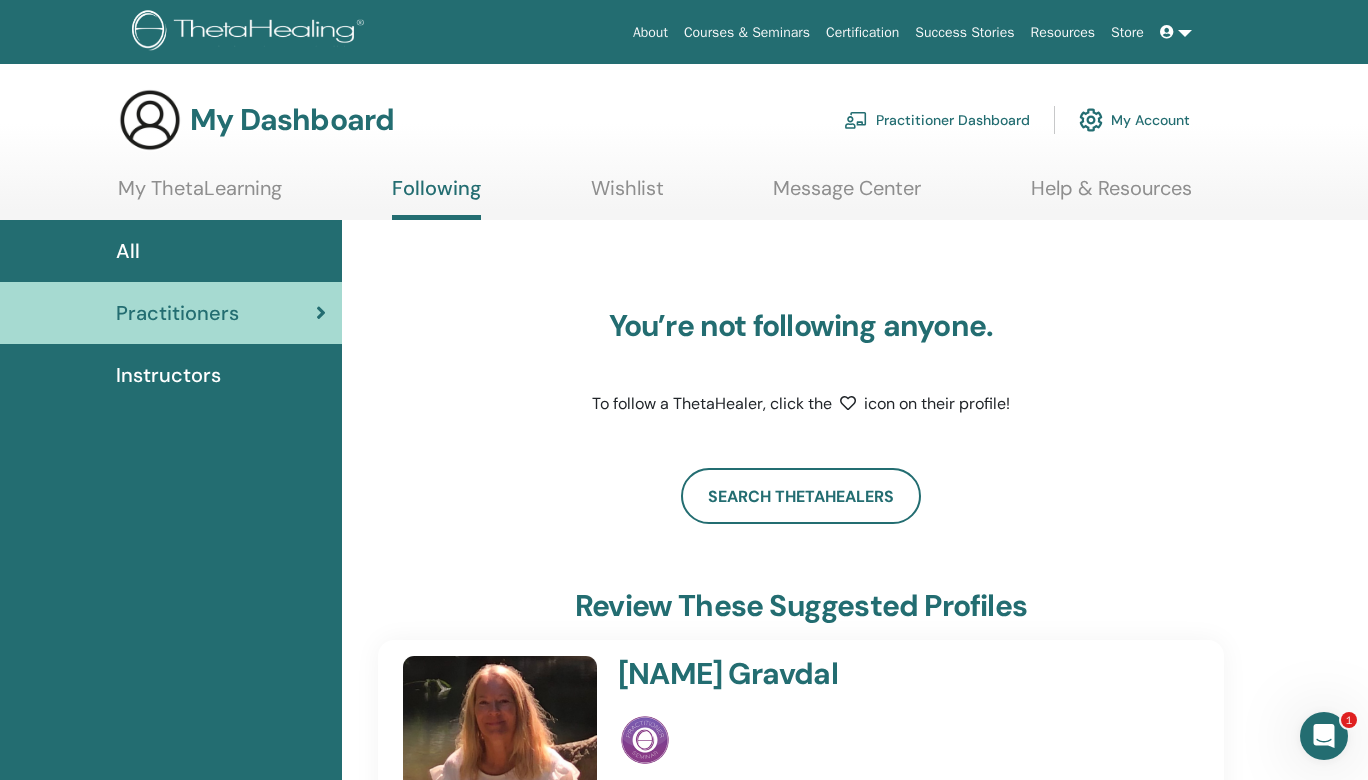 click on "My ThetaLearning" at bounding box center (200, 195) 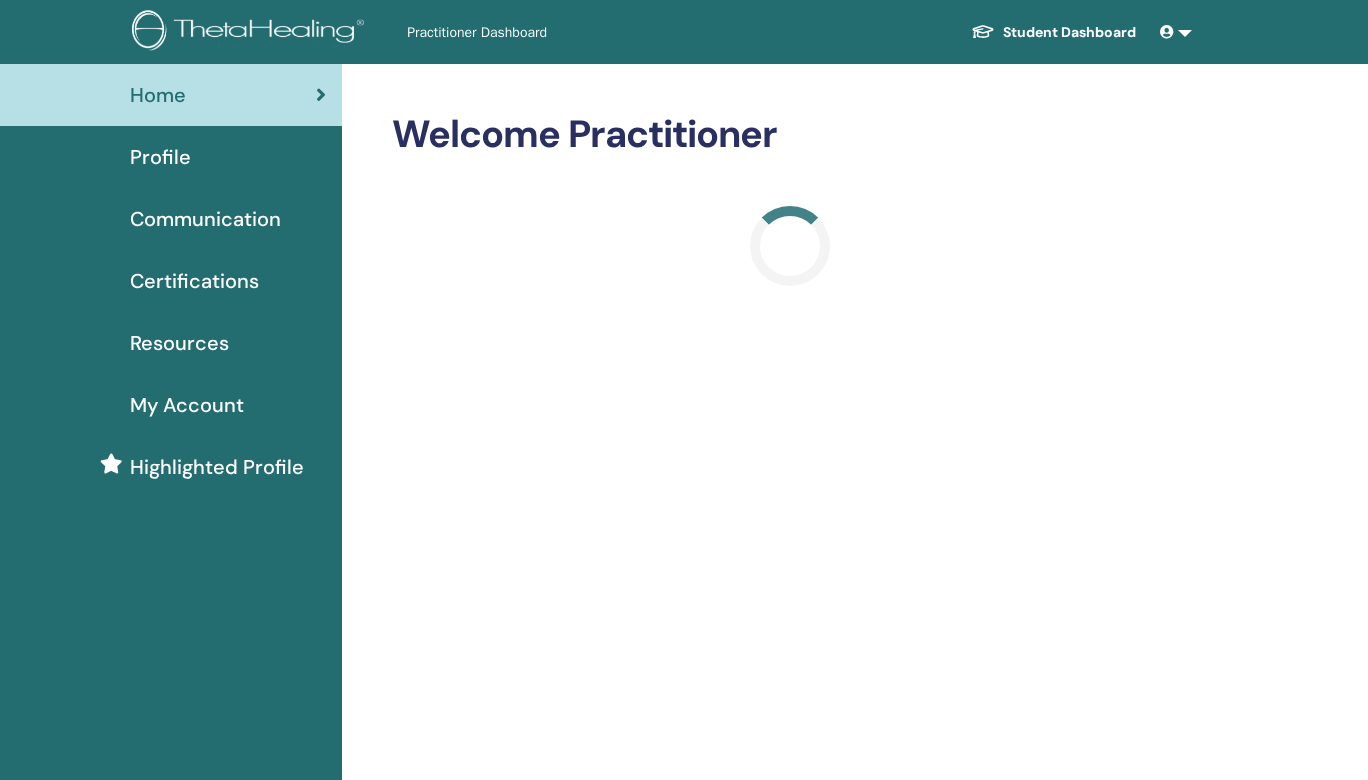 scroll, scrollTop: 0, scrollLeft: 0, axis: both 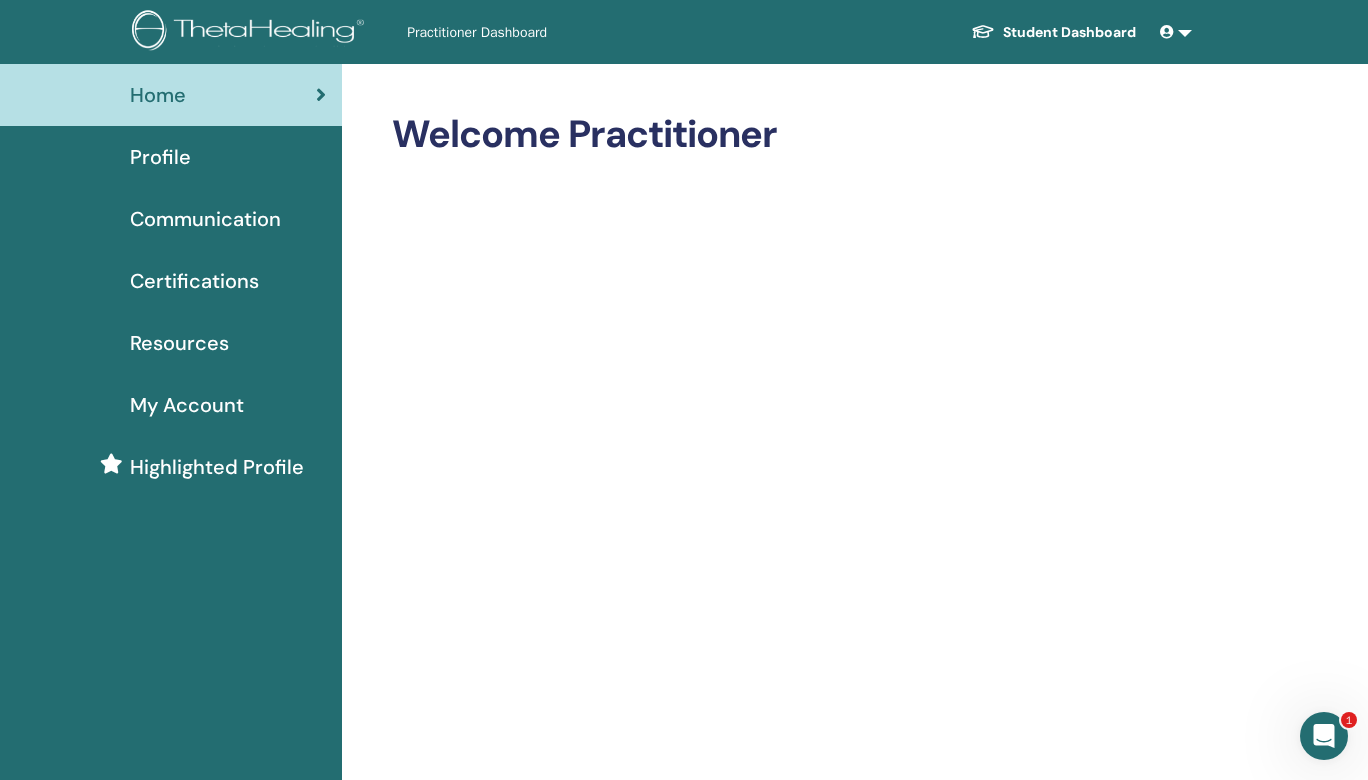 click on "Profile" at bounding box center (160, 157) 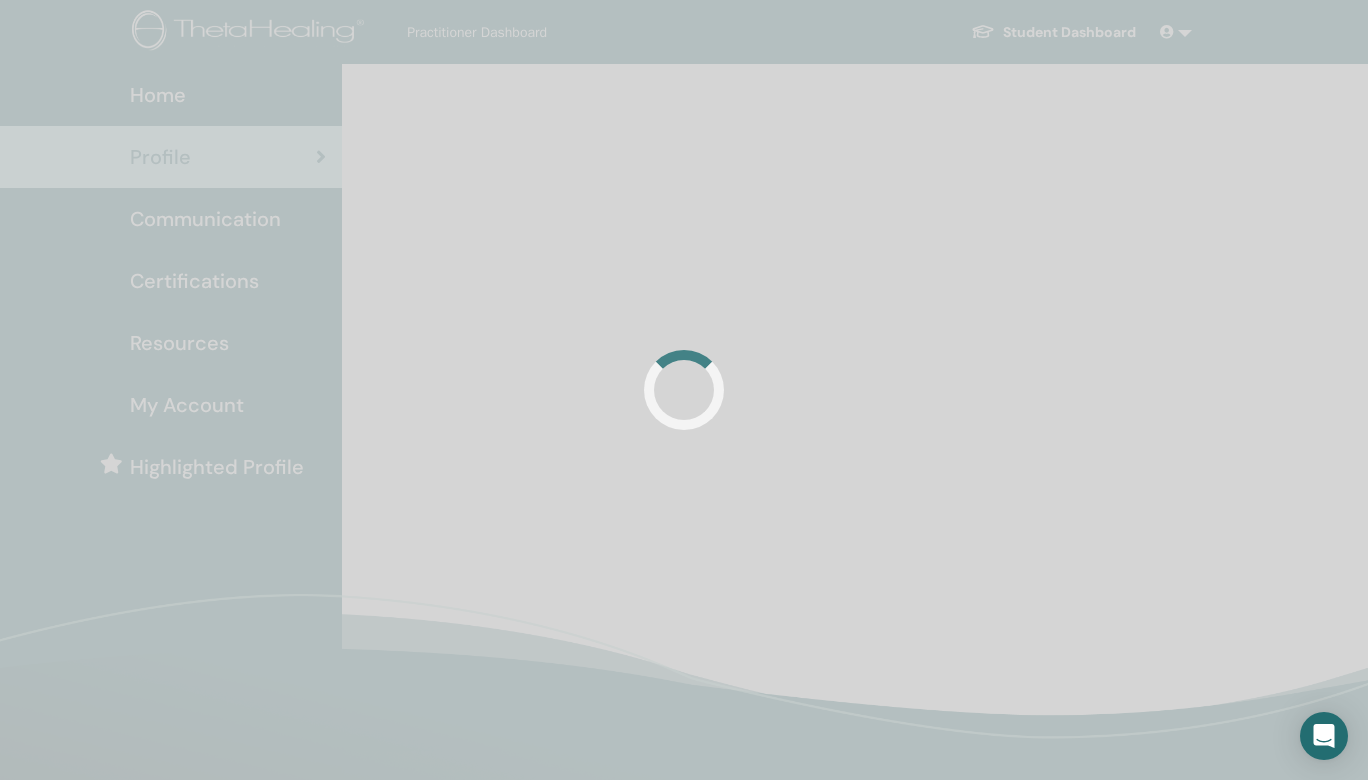 scroll, scrollTop: 0, scrollLeft: 0, axis: both 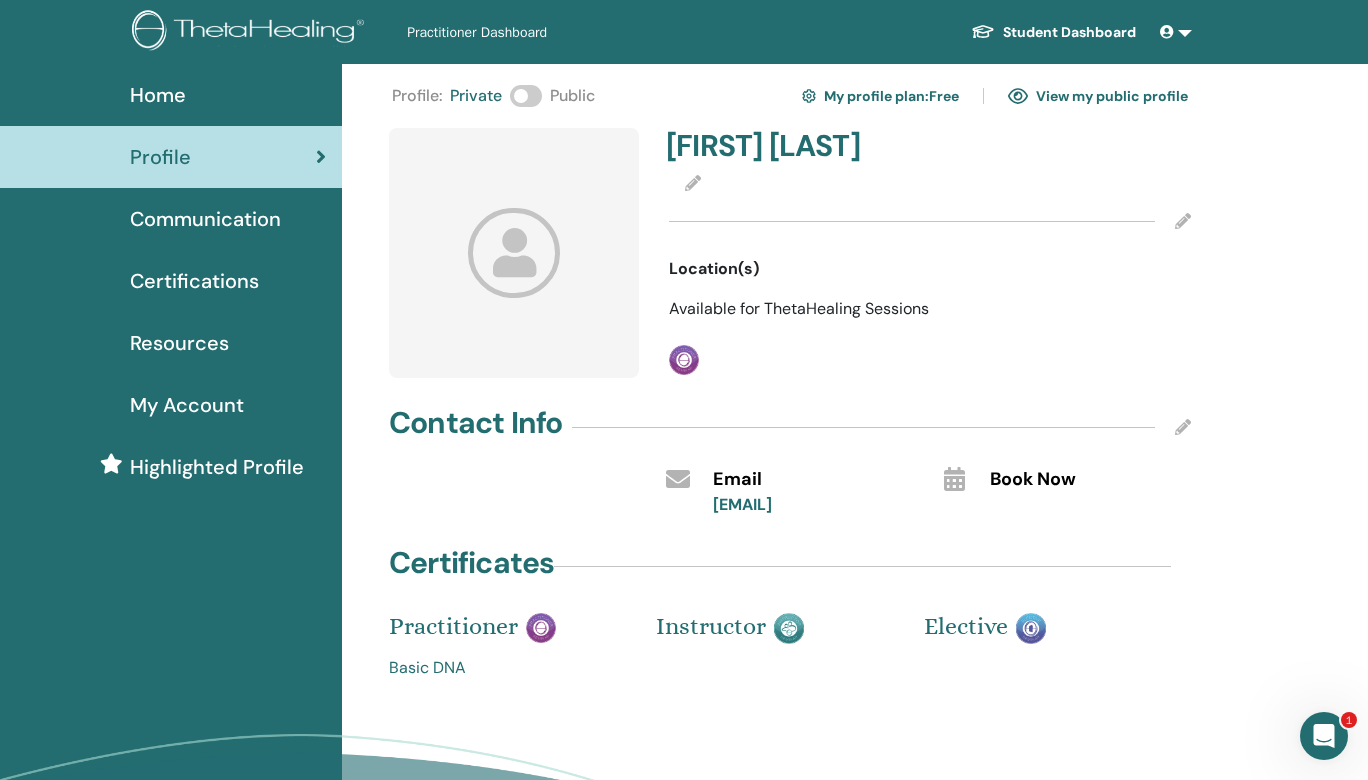 click on "Available for ThetaHealing Sessions" at bounding box center [799, 308] 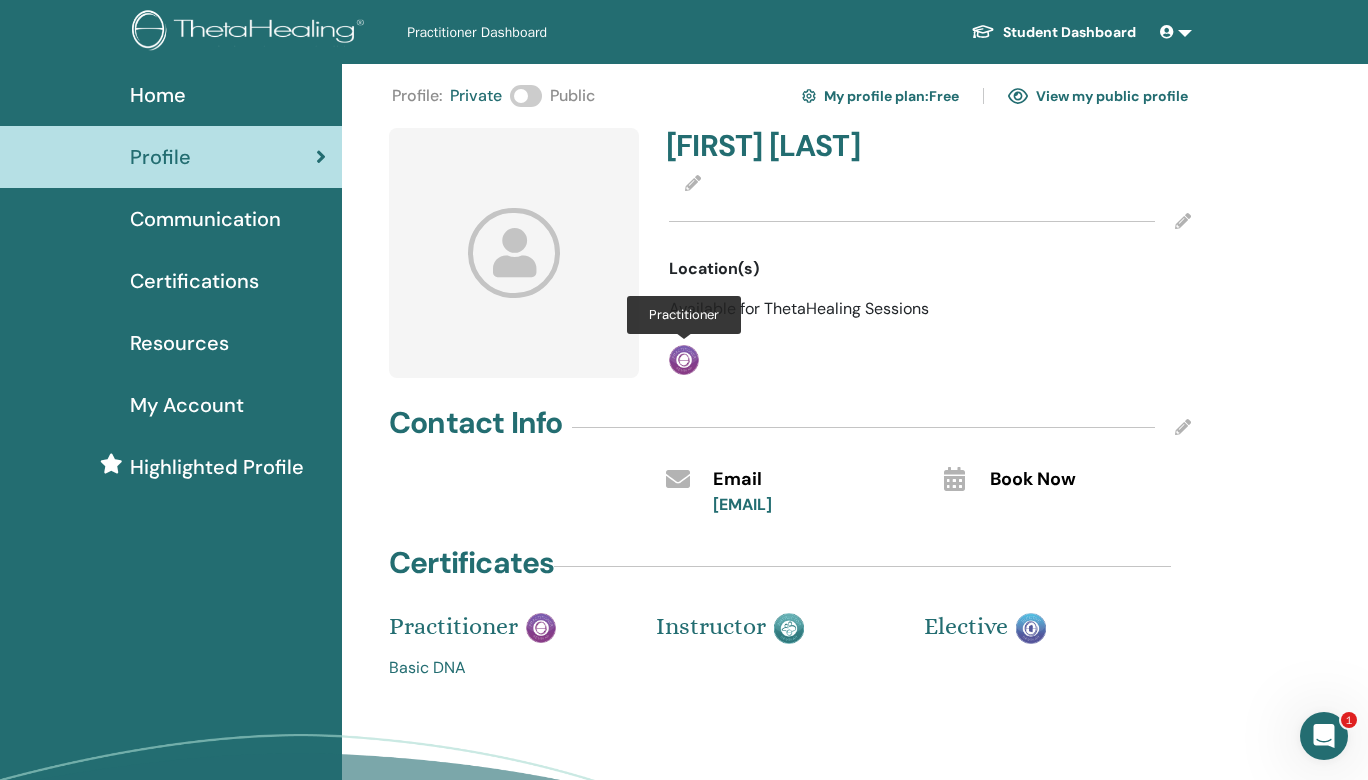 click at bounding box center (684, 360) 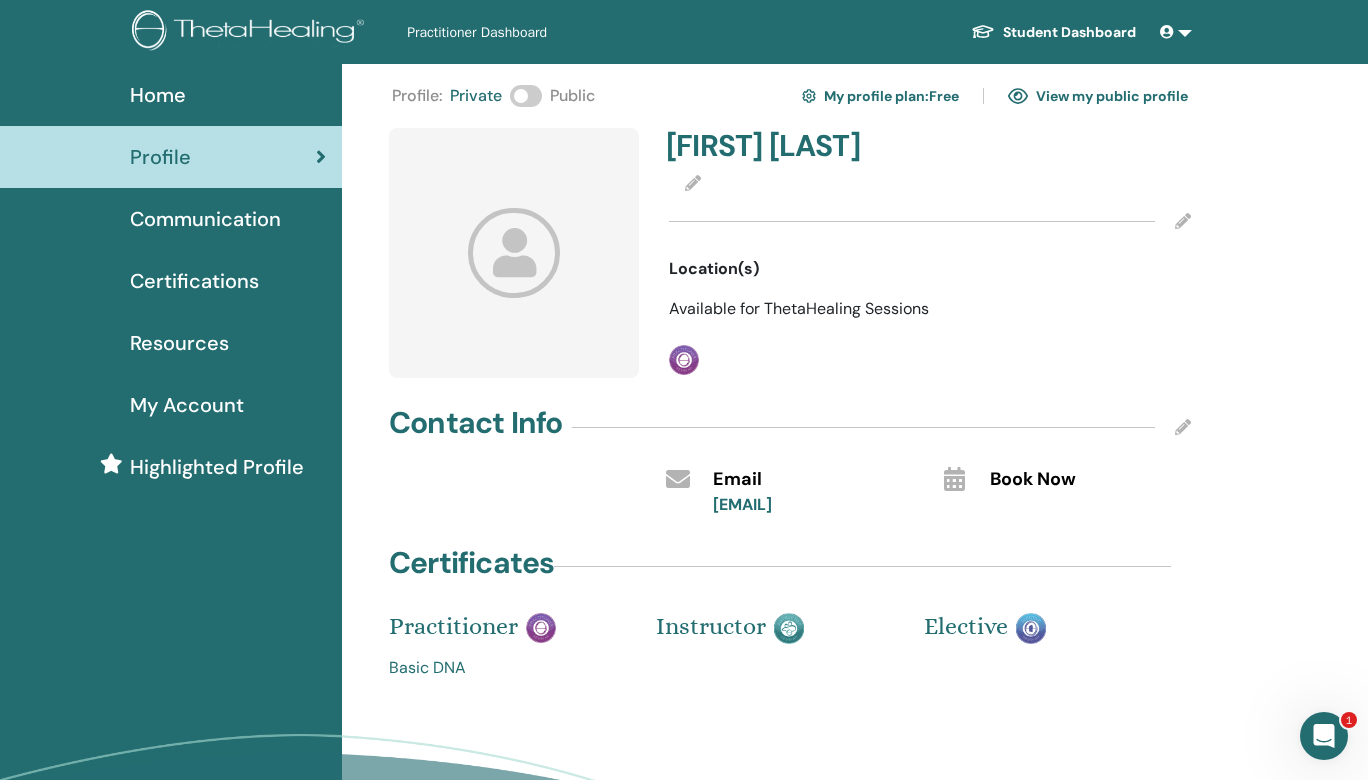 click at bounding box center (1183, 221) 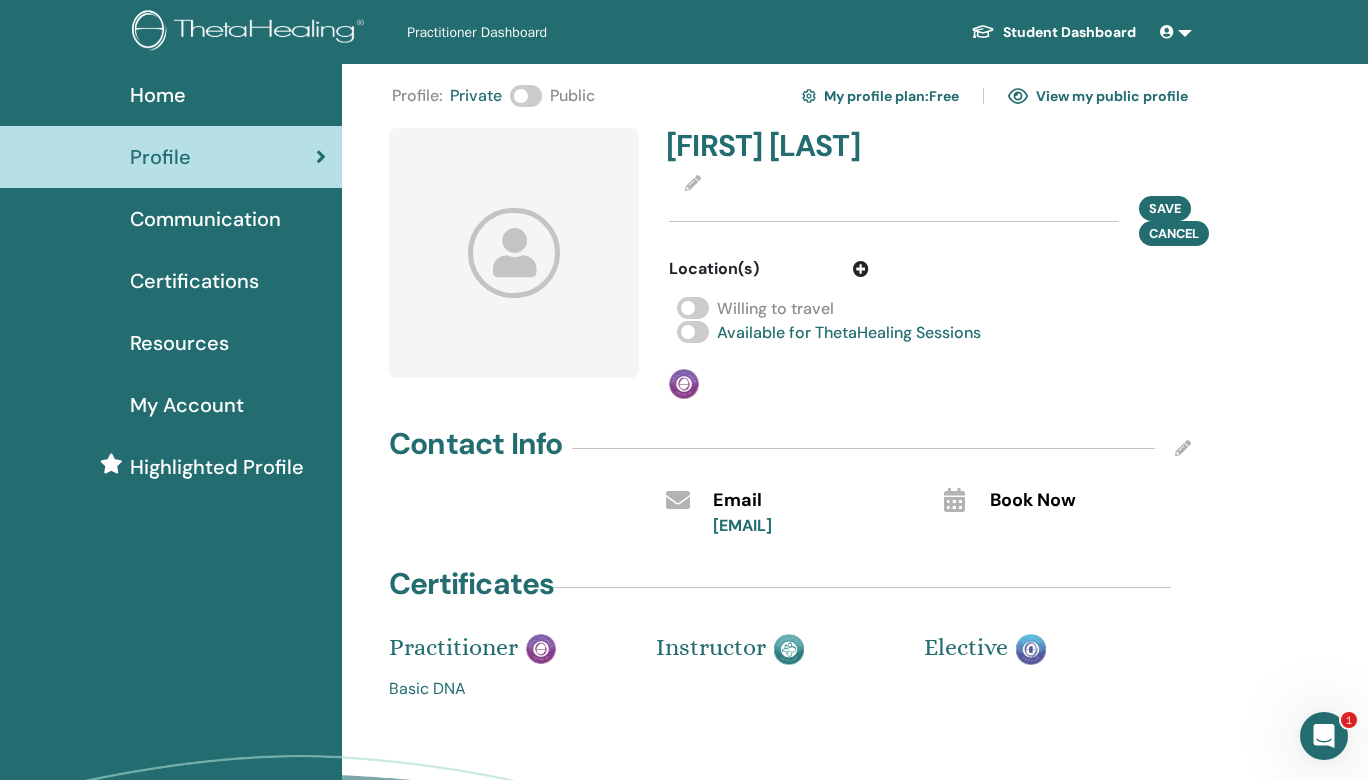 click at bounding box center (861, 269) 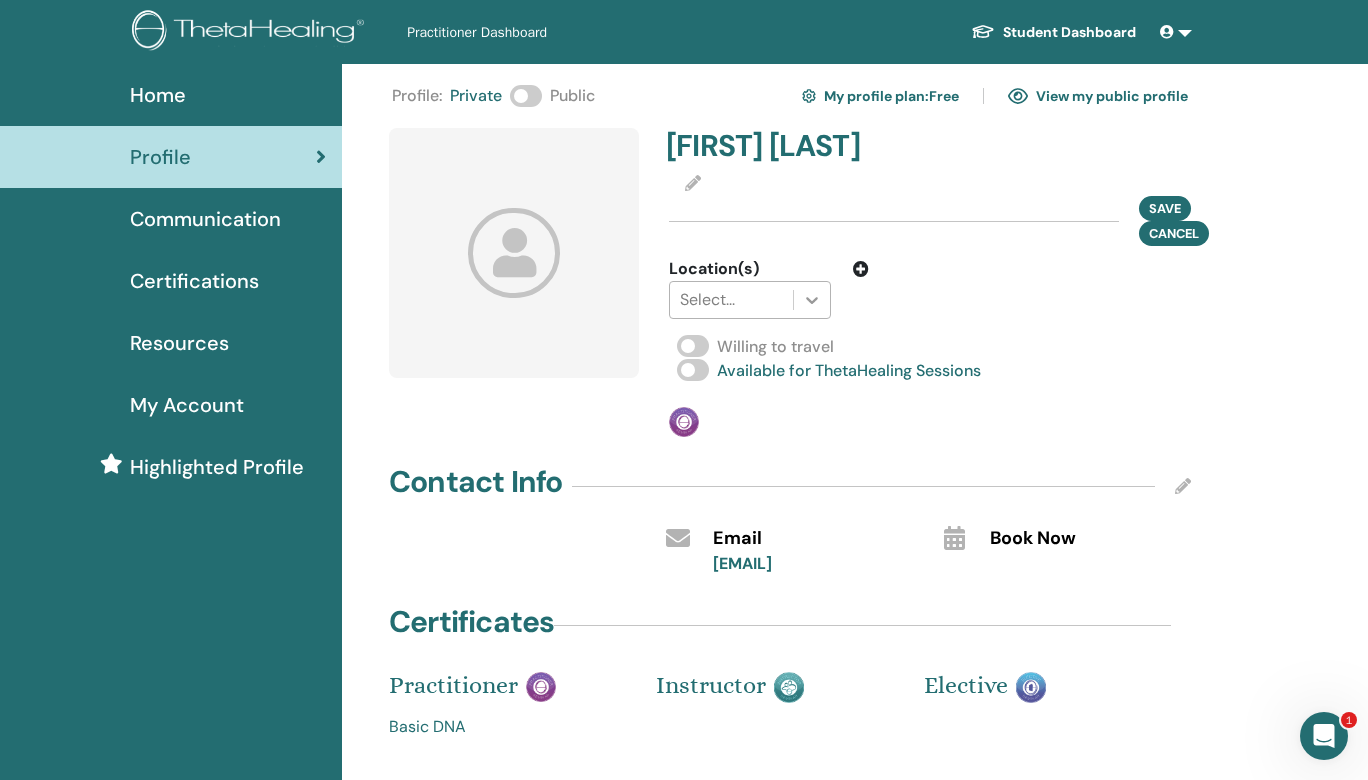click 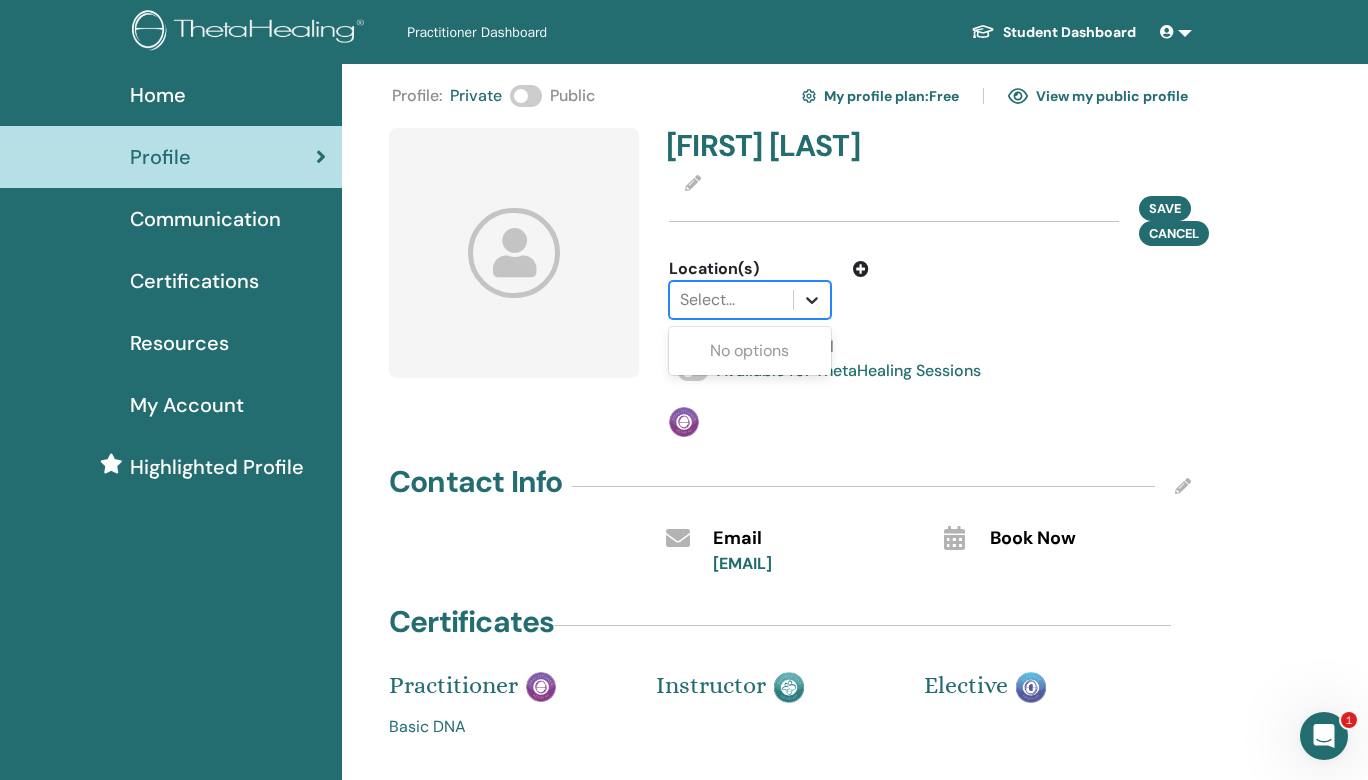 click 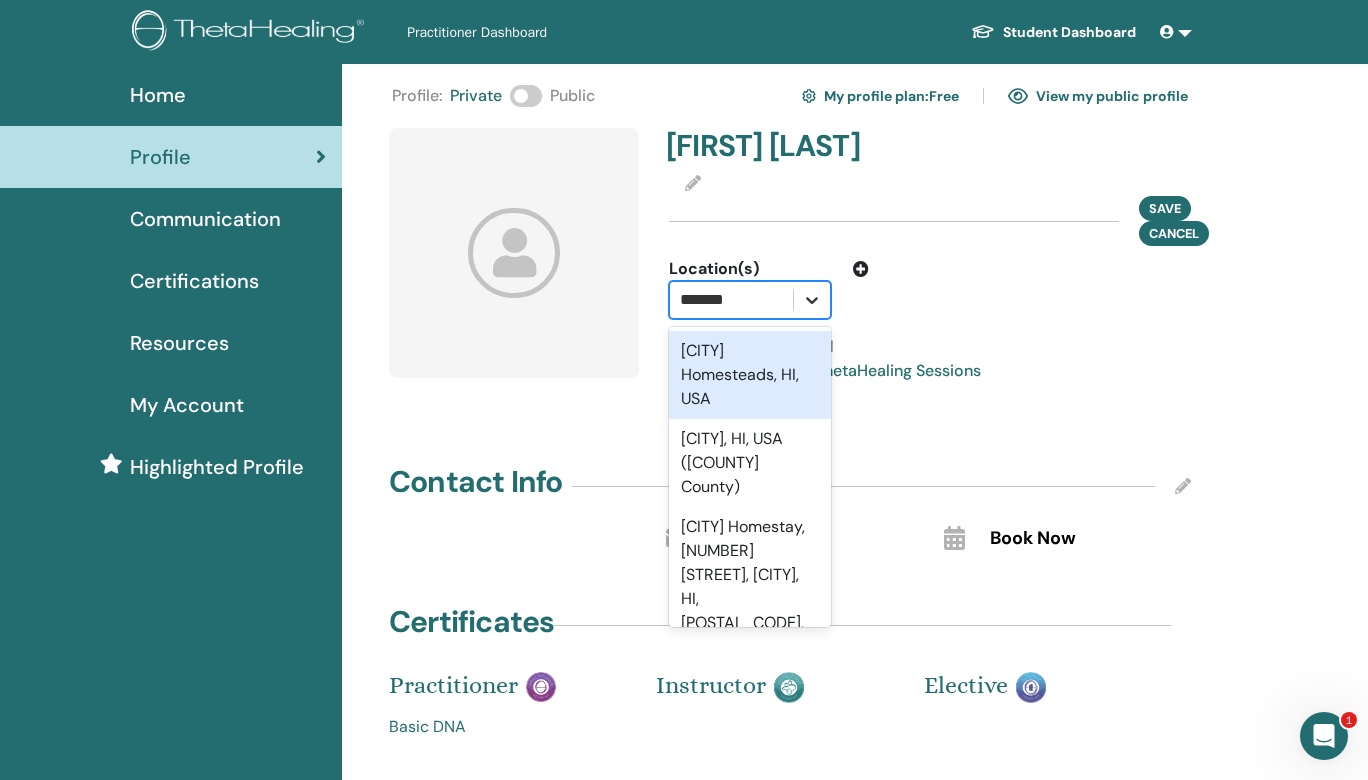 type on "*******" 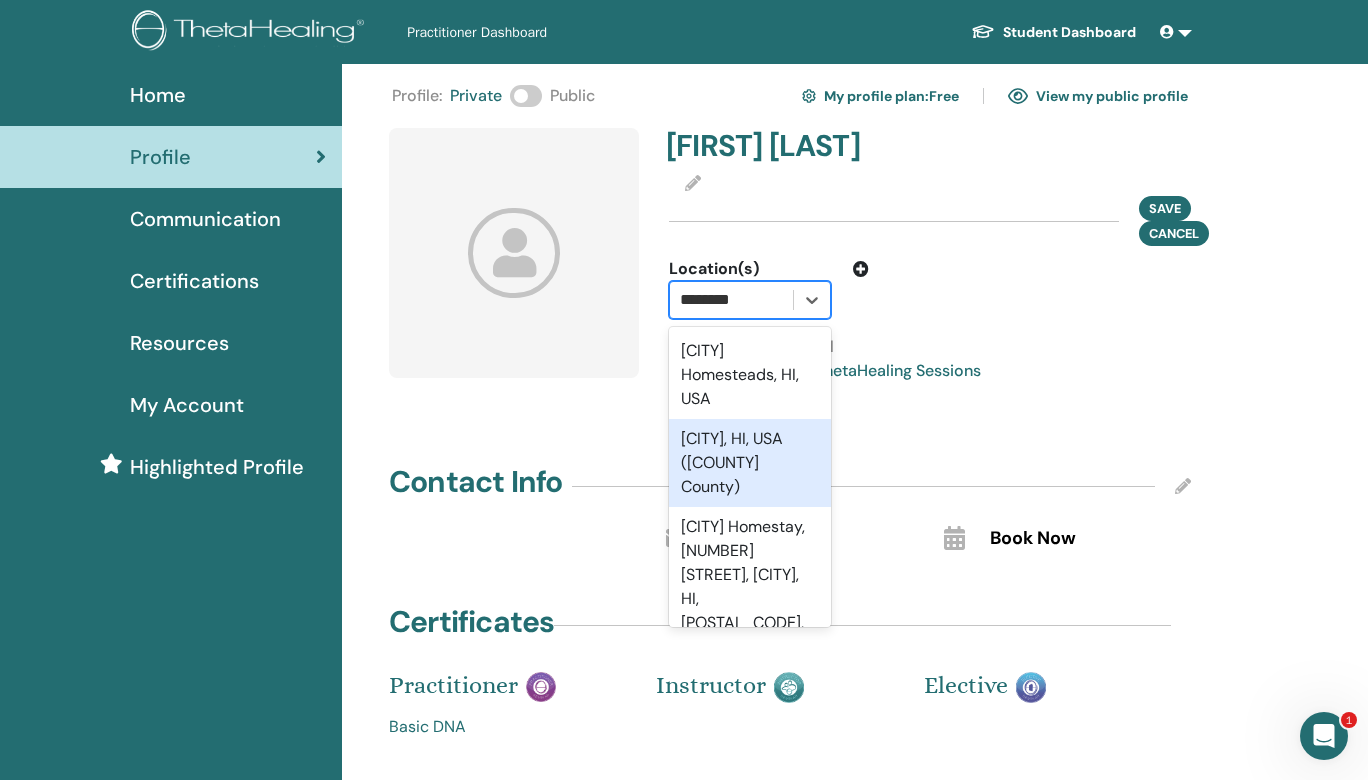 click on "Hanalei, HI, USA (Kauai County)" at bounding box center (750, 463) 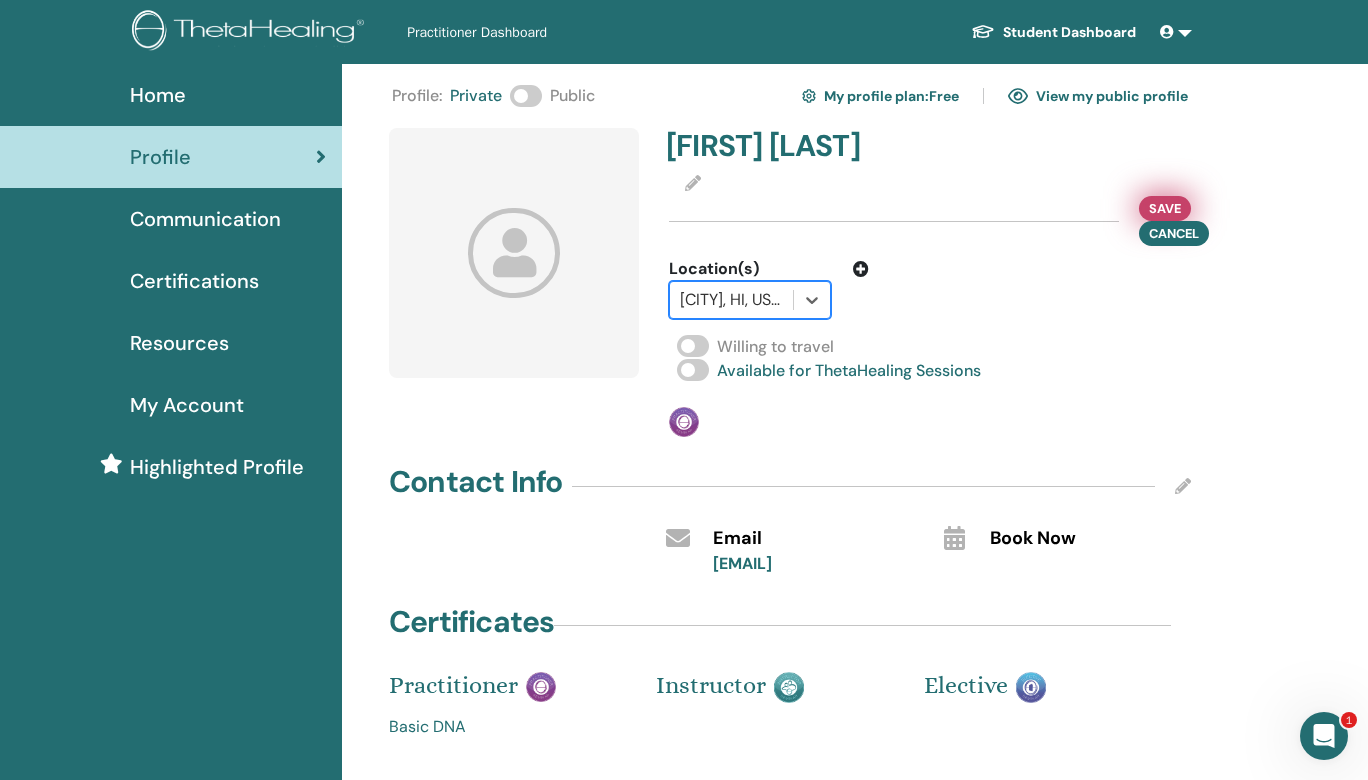 click on "Save" at bounding box center (1165, 208) 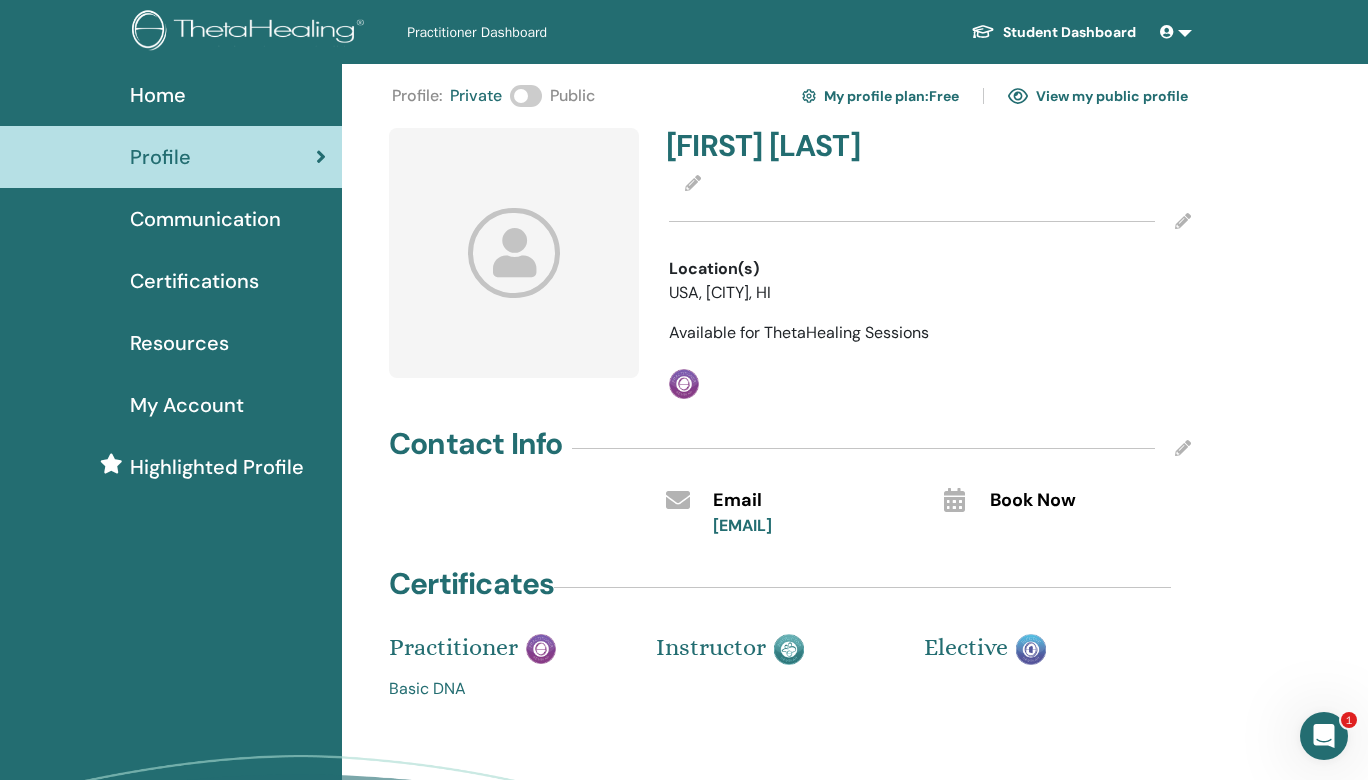 scroll, scrollTop: 0, scrollLeft: 0, axis: both 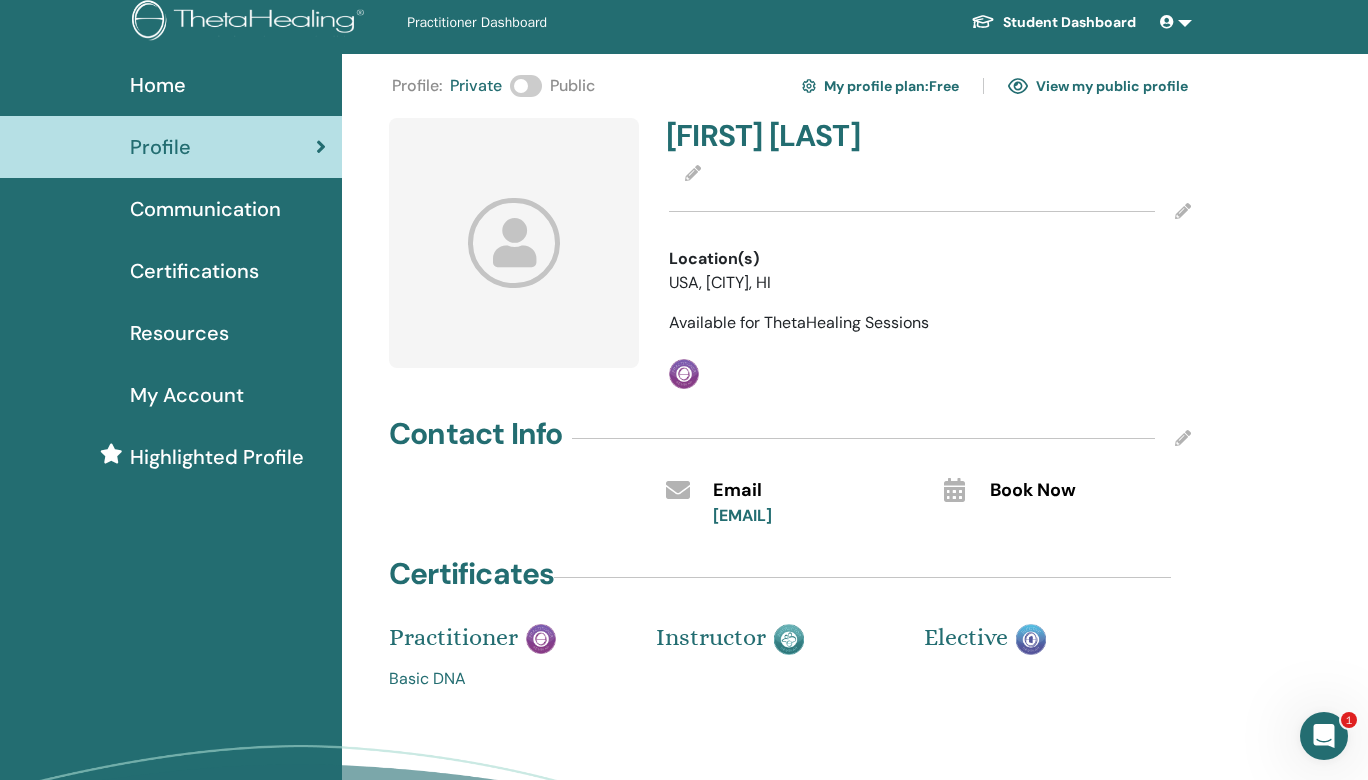 click on "My Account" at bounding box center (187, 395) 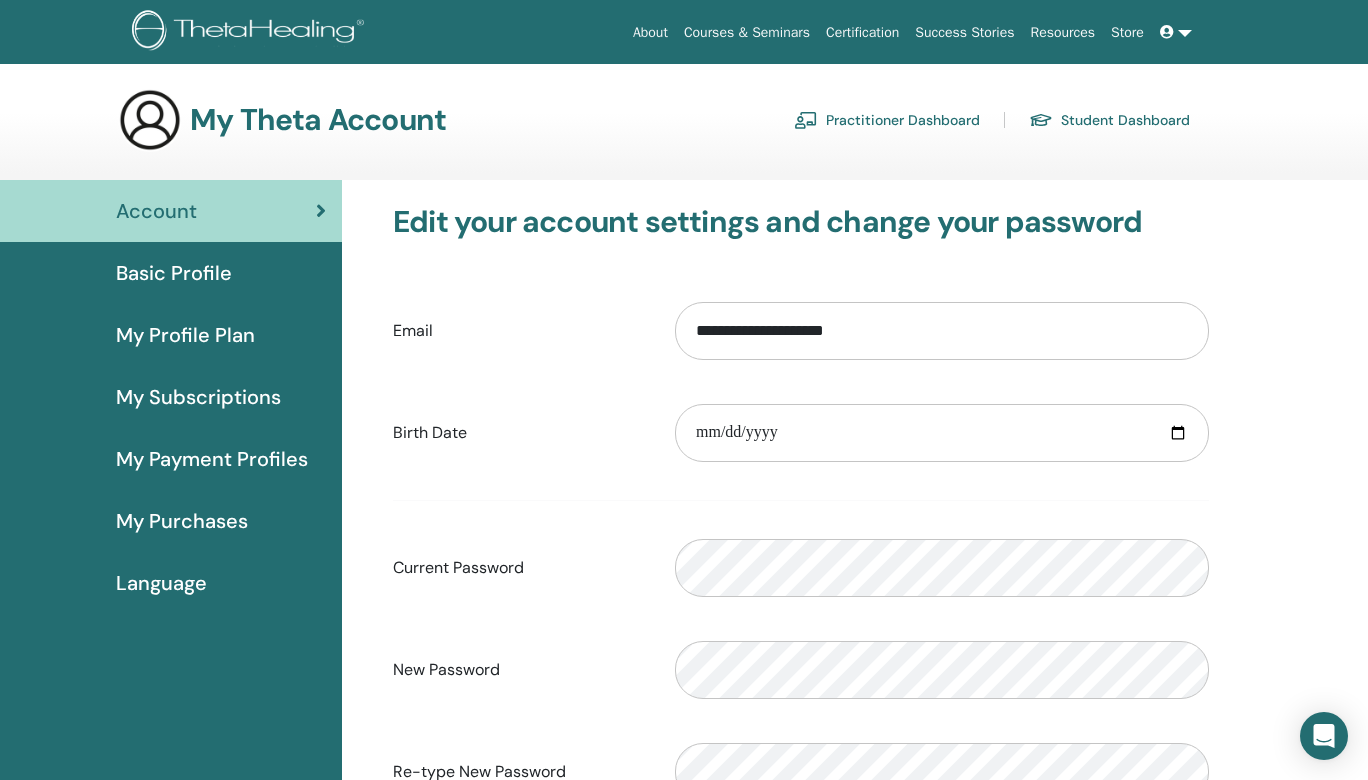scroll, scrollTop: 0, scrollLeft: 0, axis: both 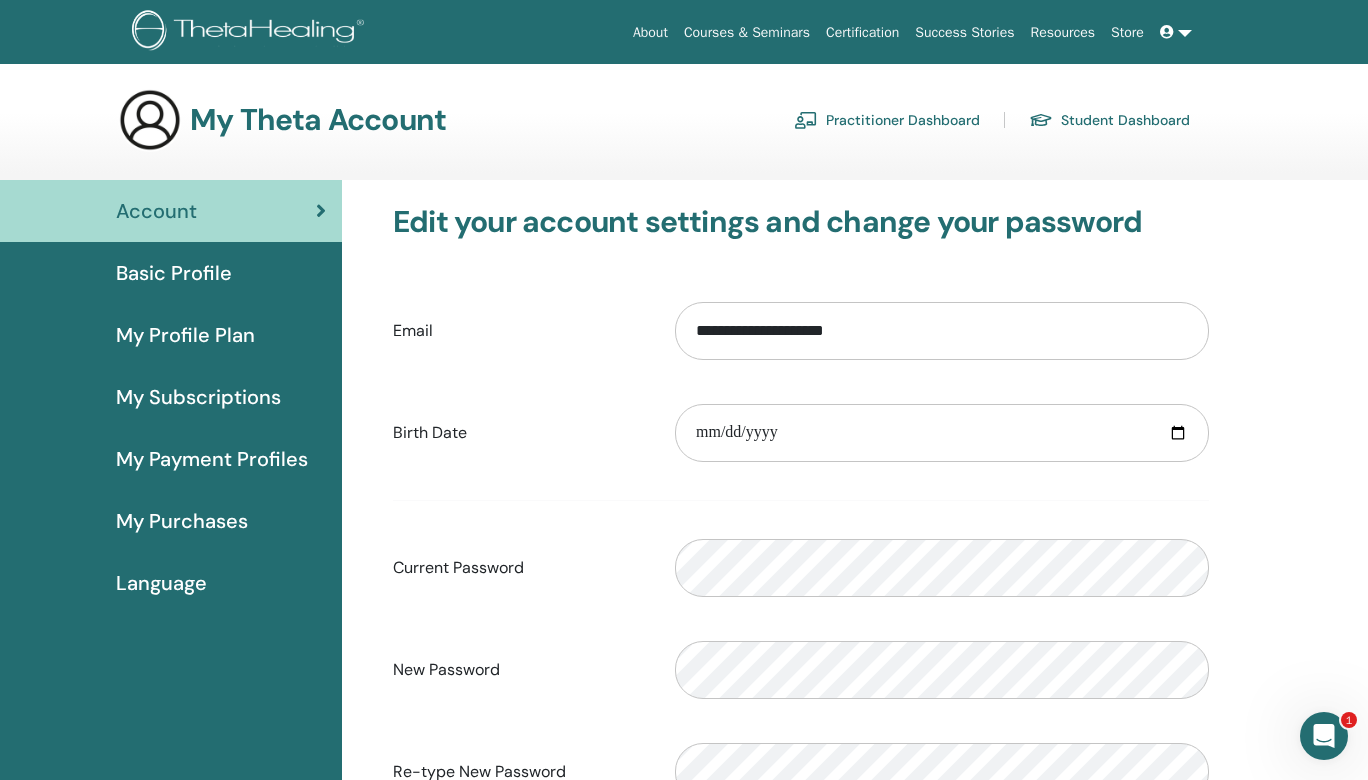 click on "My Purchases" at bounding box center [182, 521] 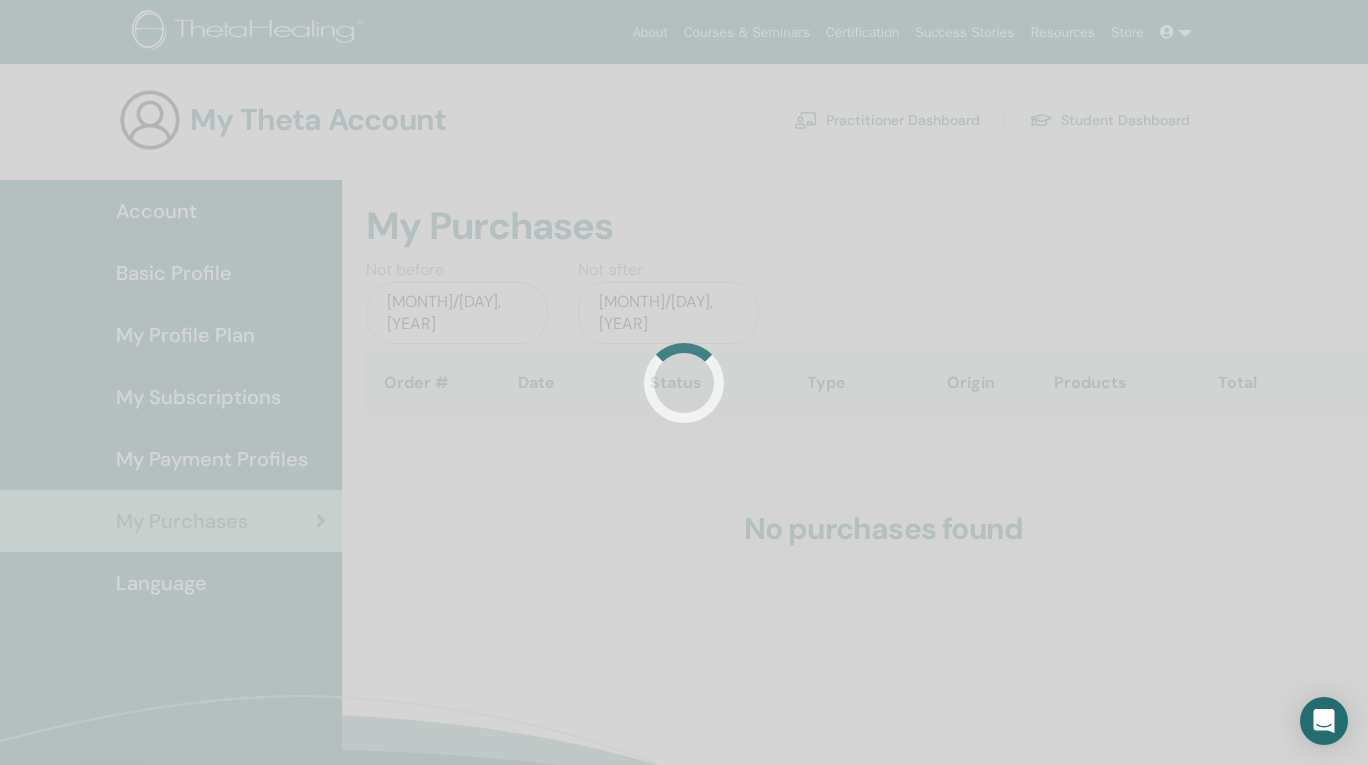 scroll, scrollTop: 0, scrollLeft: 0, axis: both 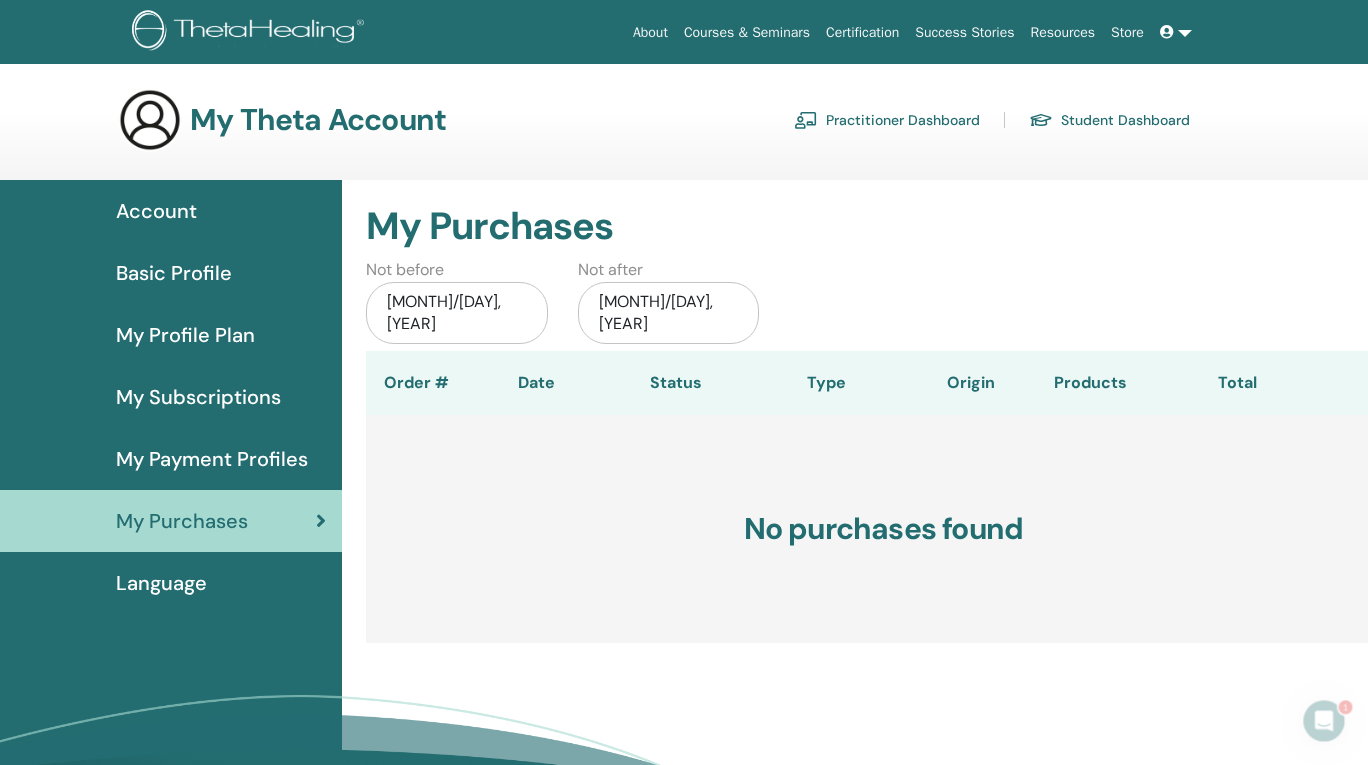 click on "Student Dashboard" at bounding box center (1109, 120) 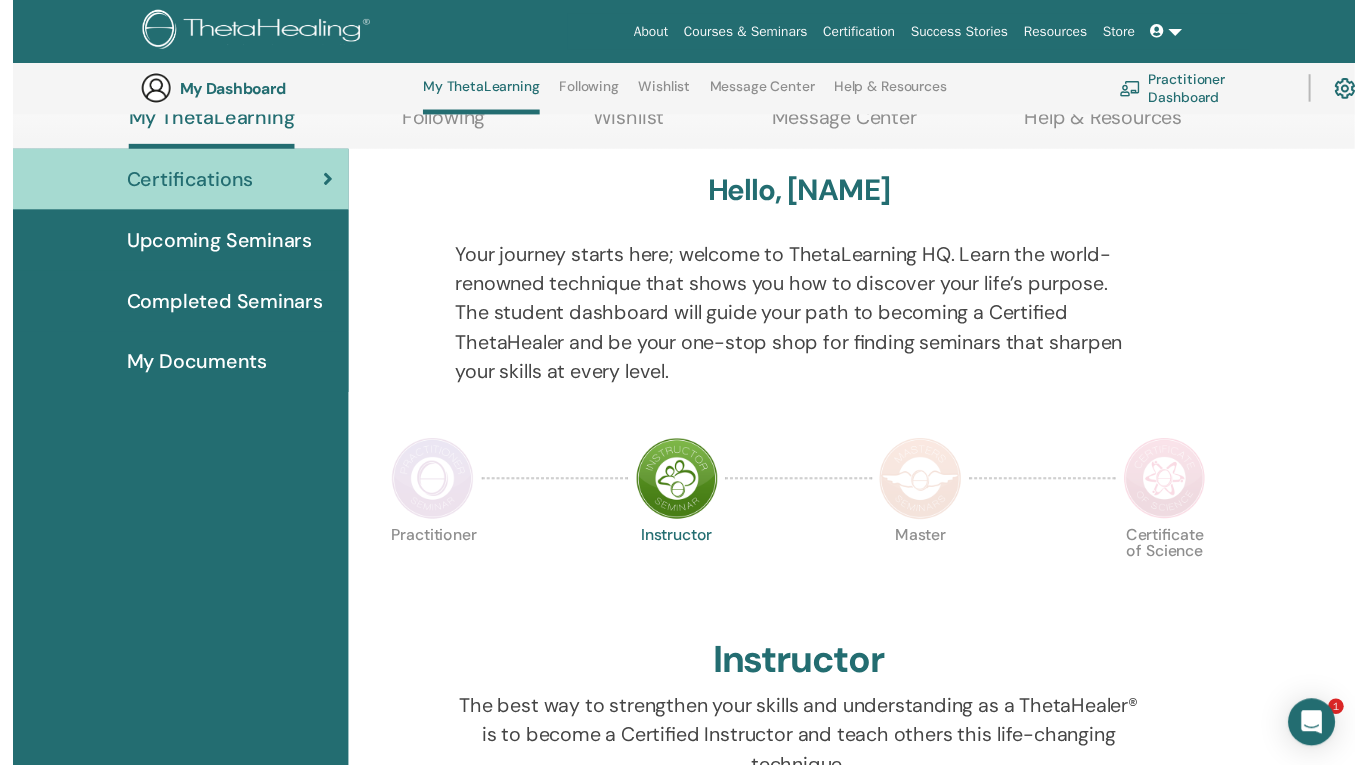 scroll, scrollTop: 268, scrollLeft: 0, axis: vertical 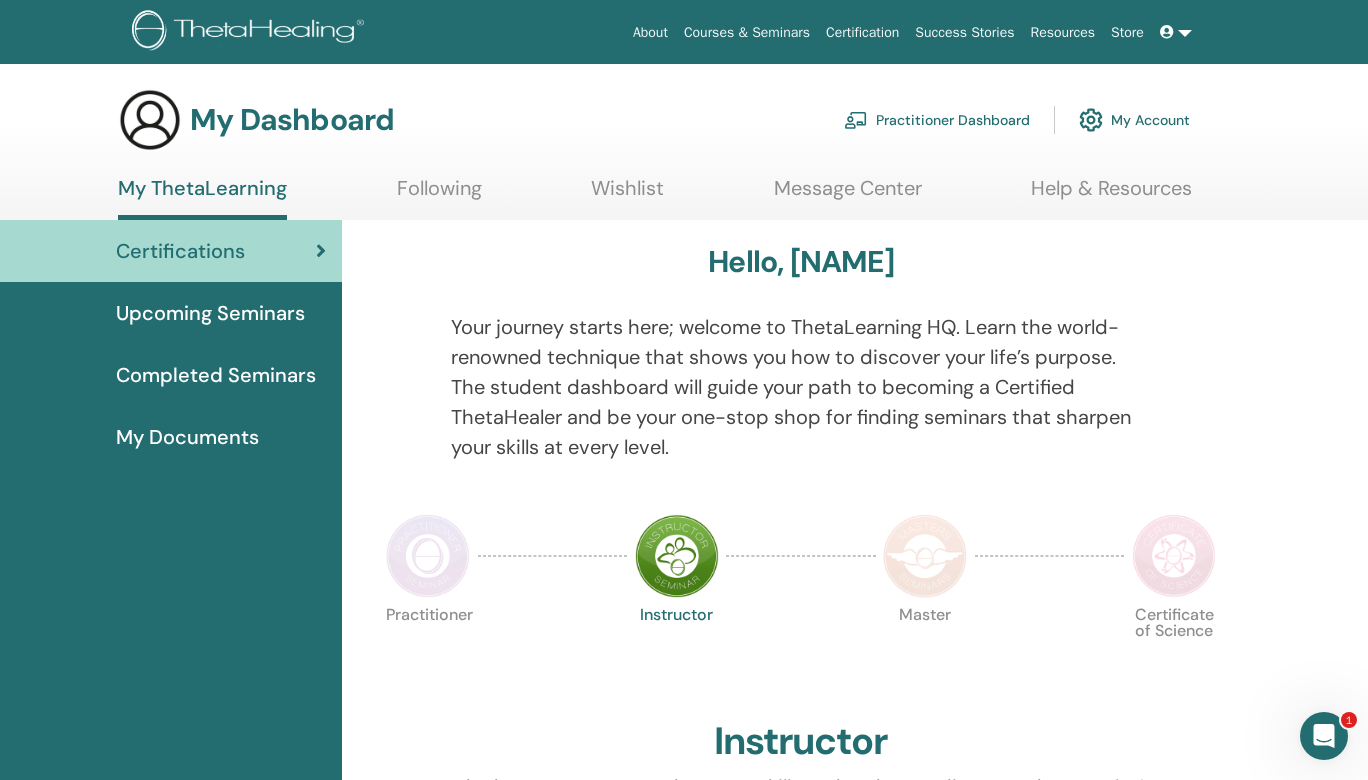 click on "Following" at bounding box center (439, 195) 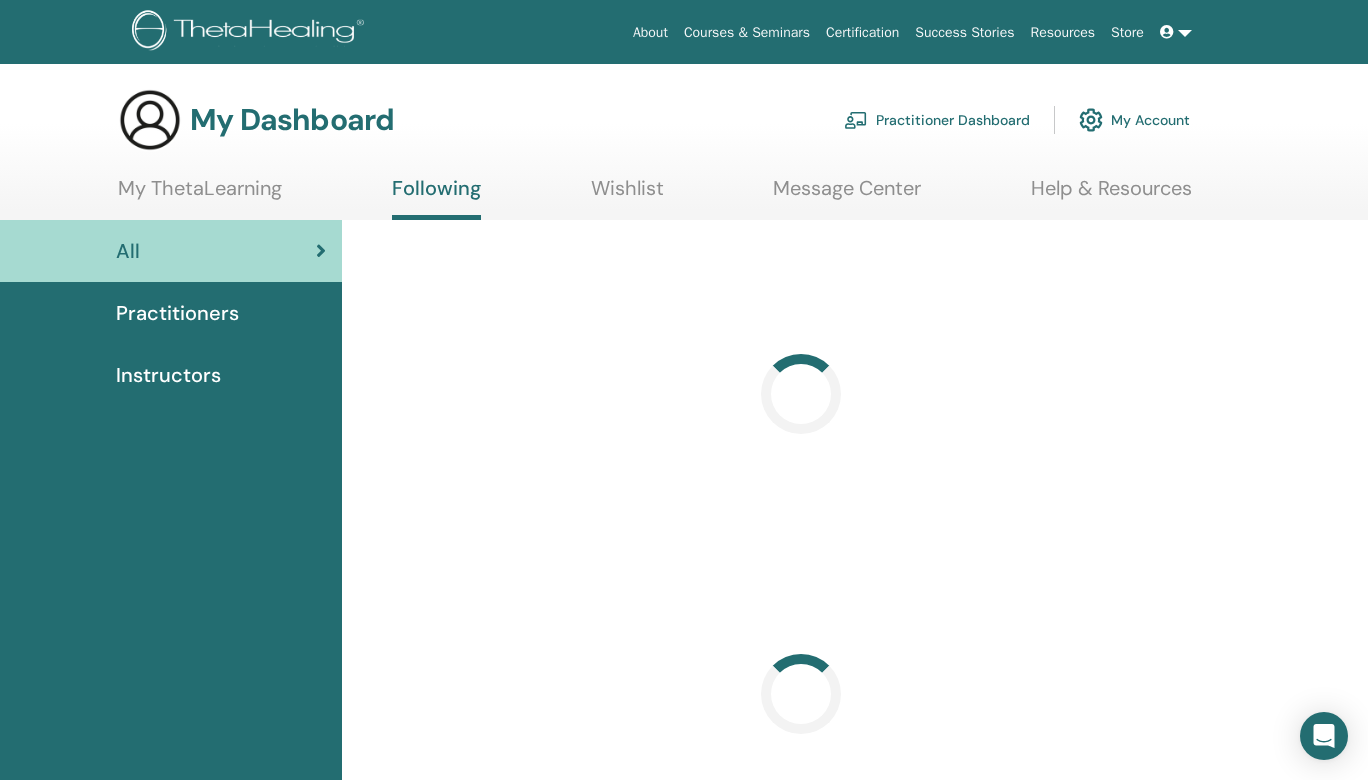 scroll, scrollTop: 0, scrollLeft: 0, axis: both 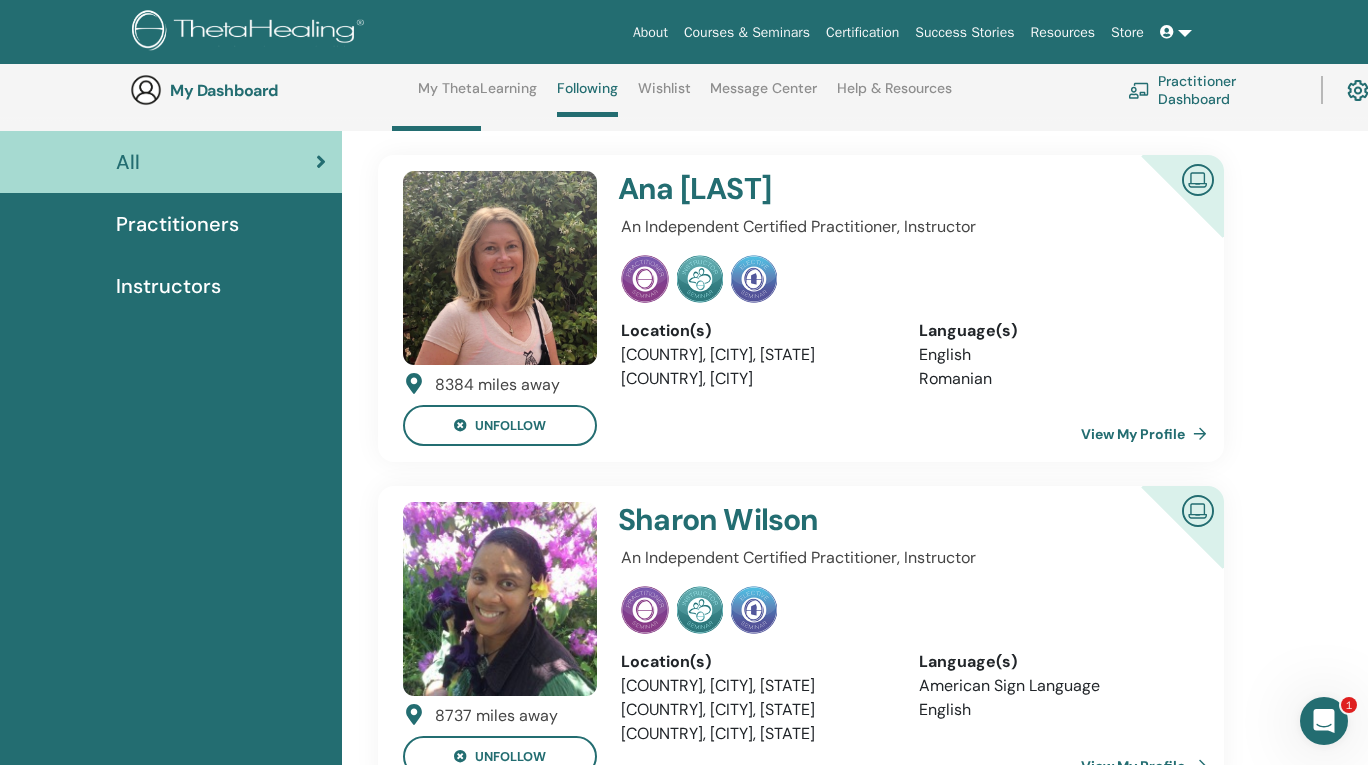 click on "View My Profile" at bounding box center (1148, 434) 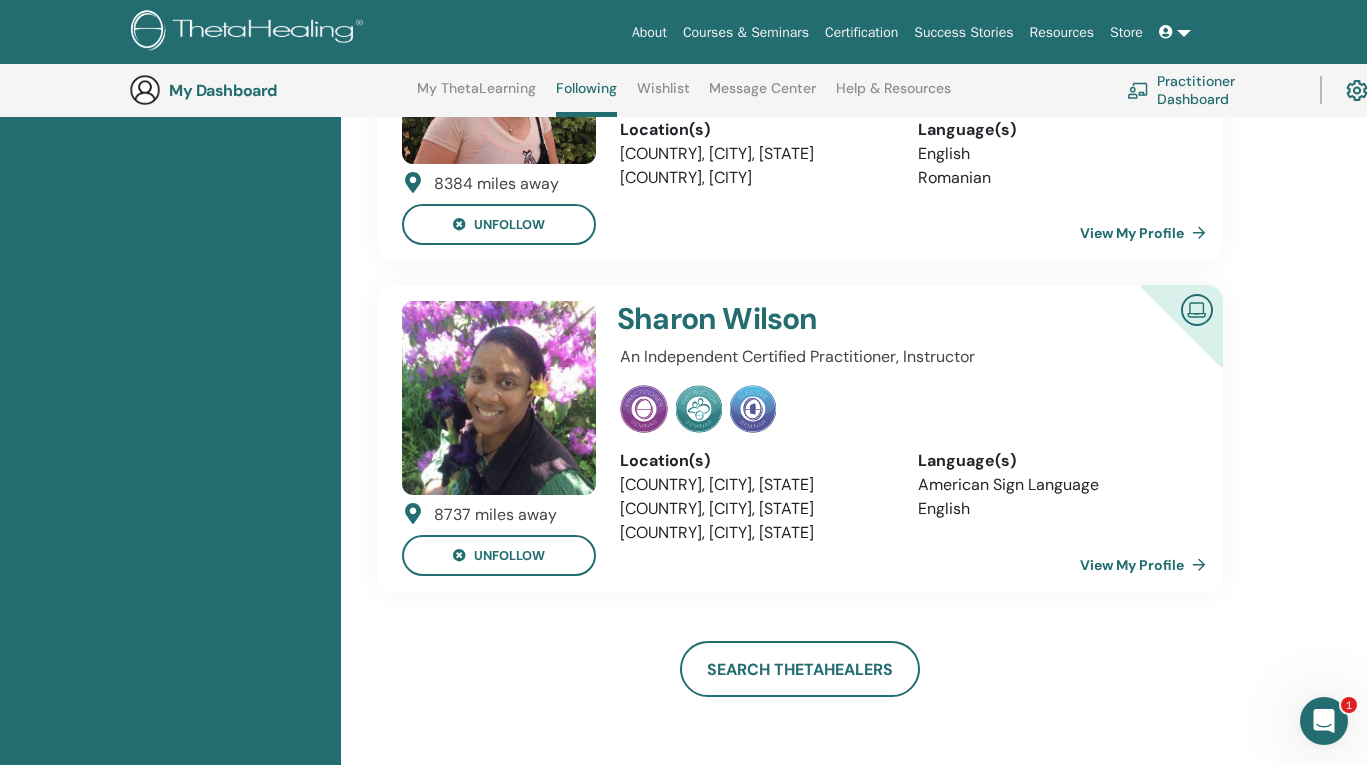 scroll, scrollTop: 346, scrollLeft: 1, axis: both 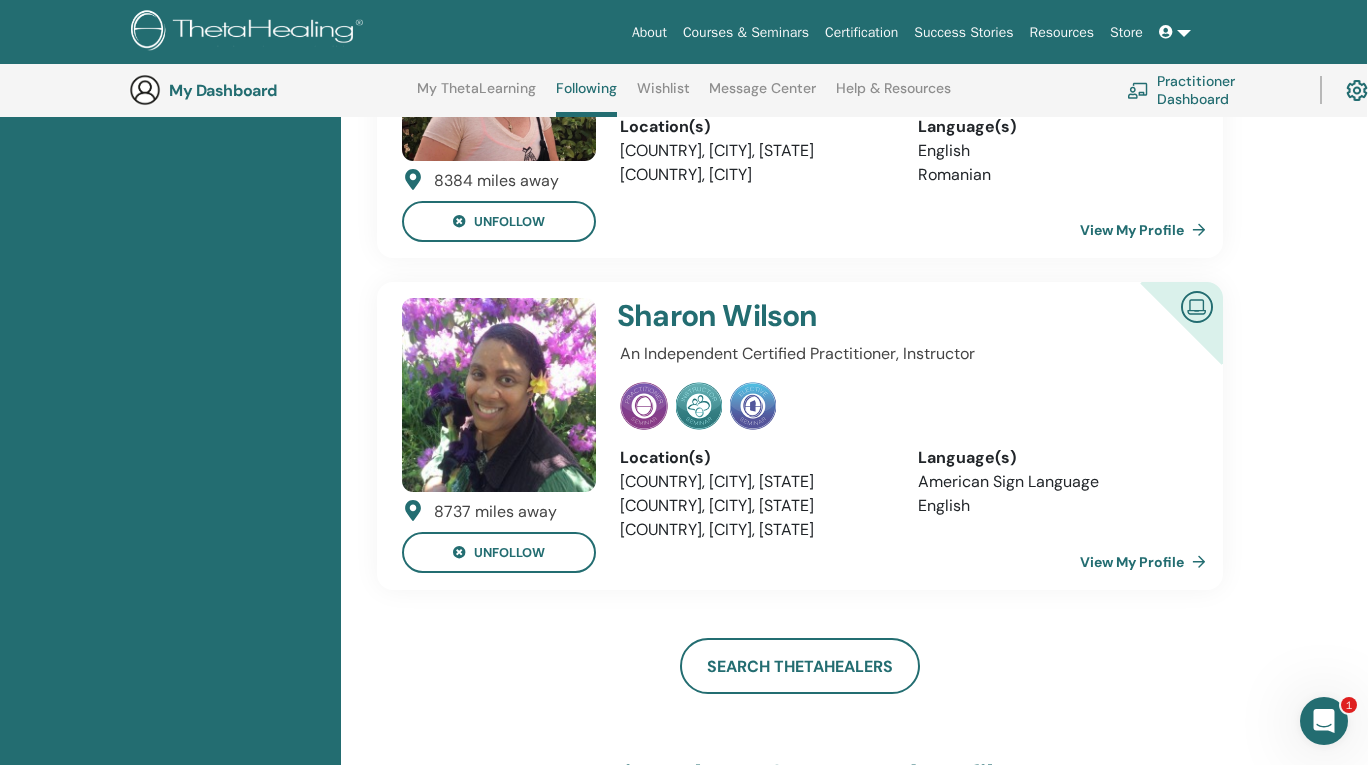 click on "View My Profile" at bounding box center (1147, 562) 